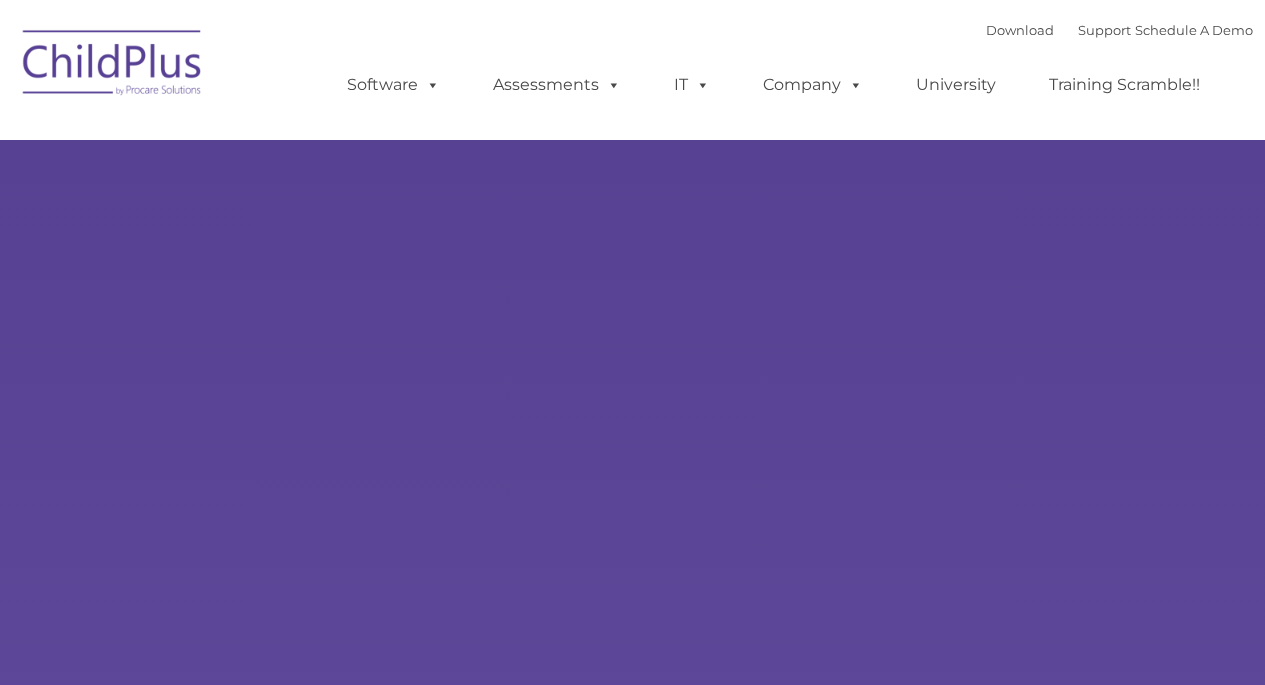 scroll, scrollTop: 0, scrollLeft: 0, axis: both 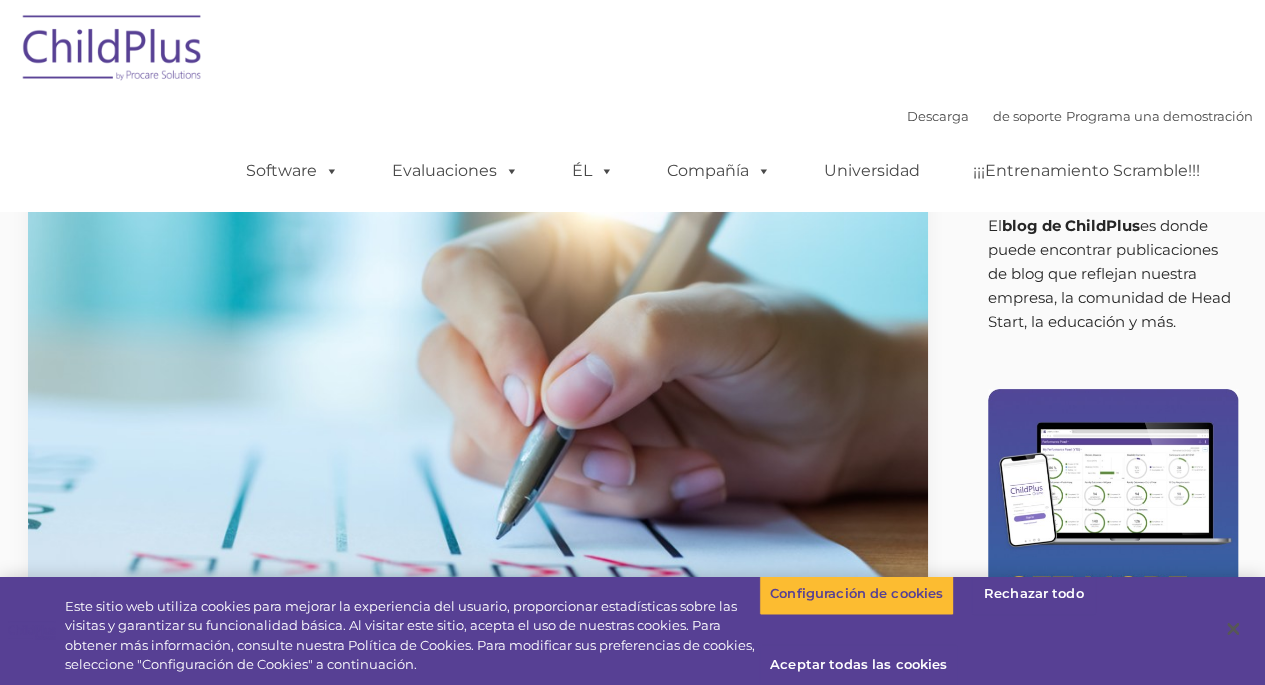 click on "Acerca del blog de ChildPlus 			 El   blog de ChildPlus  es donde puede encontrar publicaciones de blog que reflejan nuestra empresa, la comunidad de Head Start, la educación y más.
Síguenos y danos Me gusta en Facebook" at bounding box center [1098, 626] 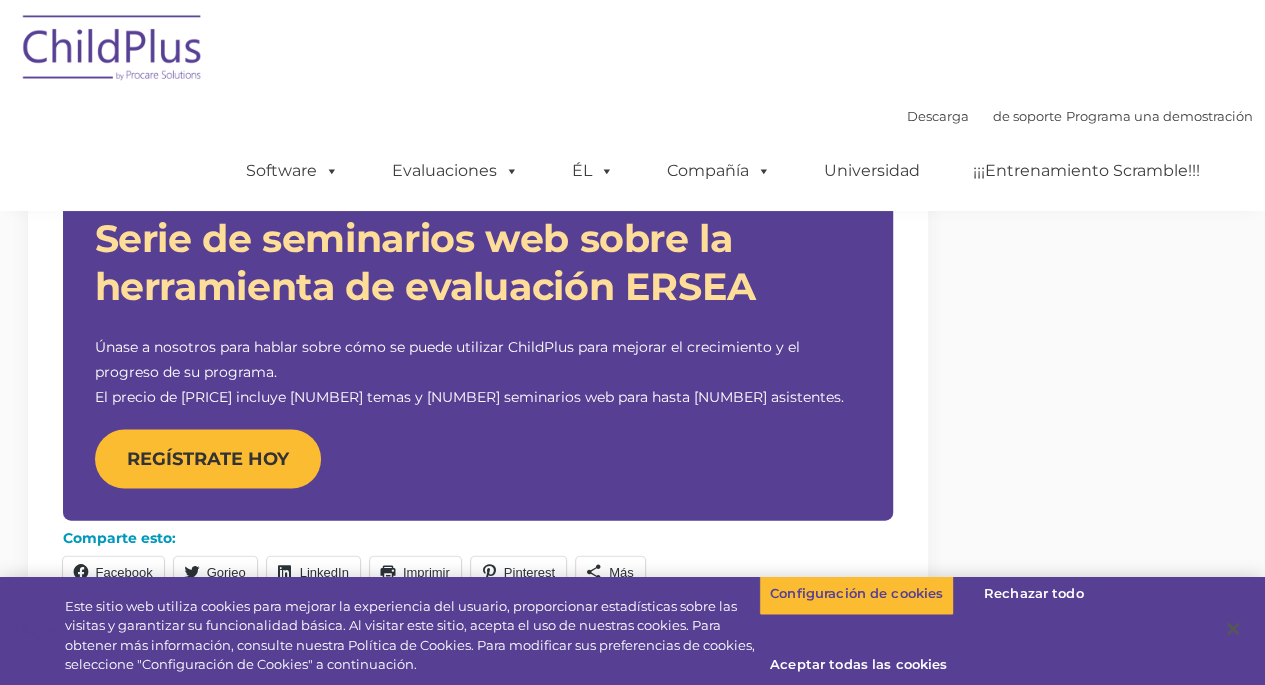 scroll, scrollTop: 1842, scrollLeft: 0, axis: vertical 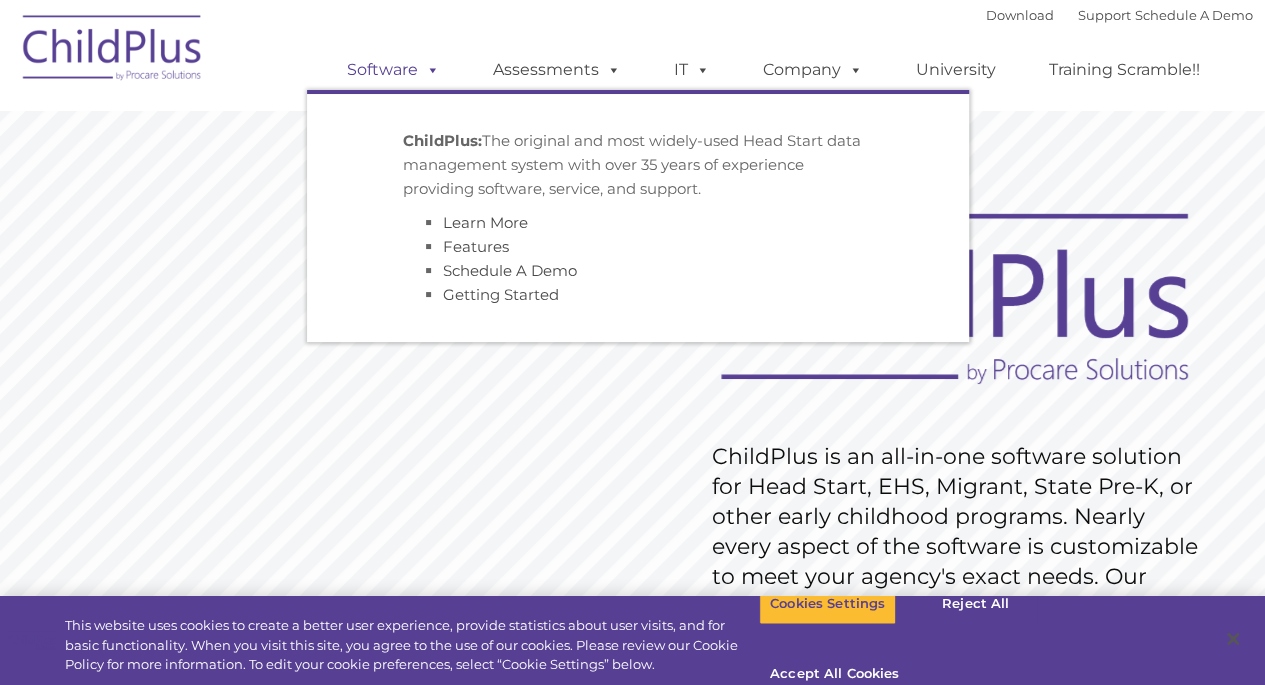 click on "Software" at bounding box center (393, 70) 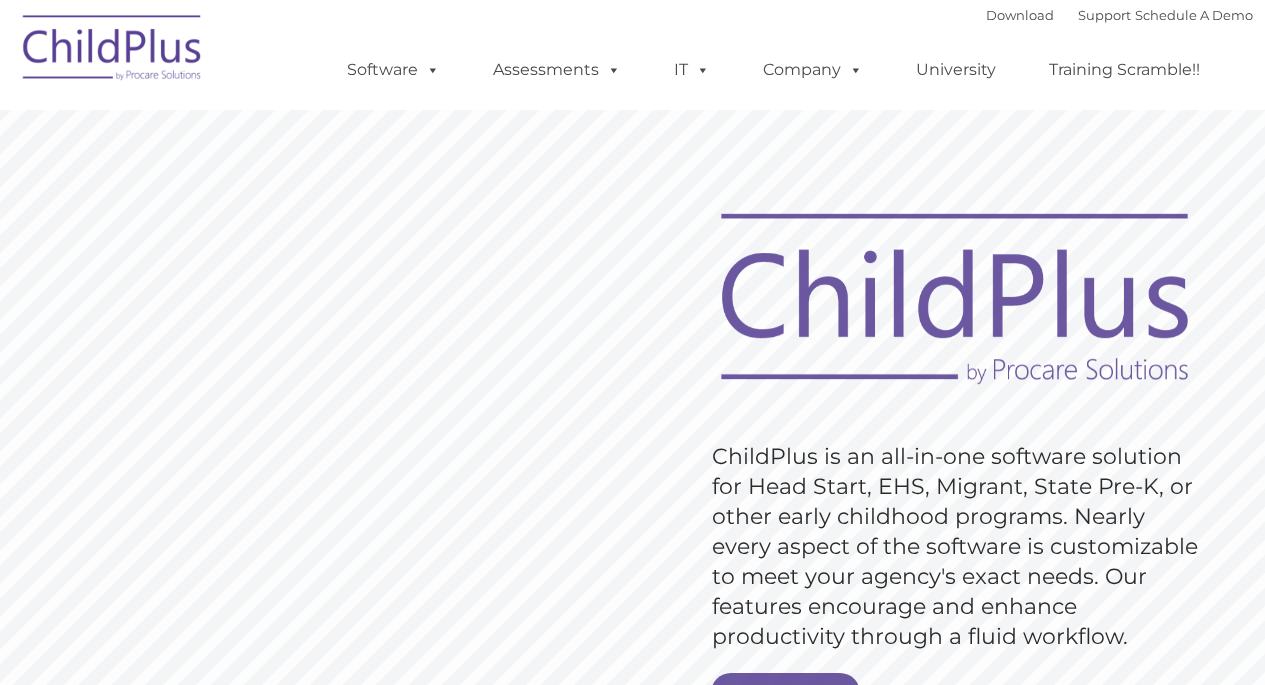 scroll, scrollTop: 0, scrollLeft: 0, axis: both 